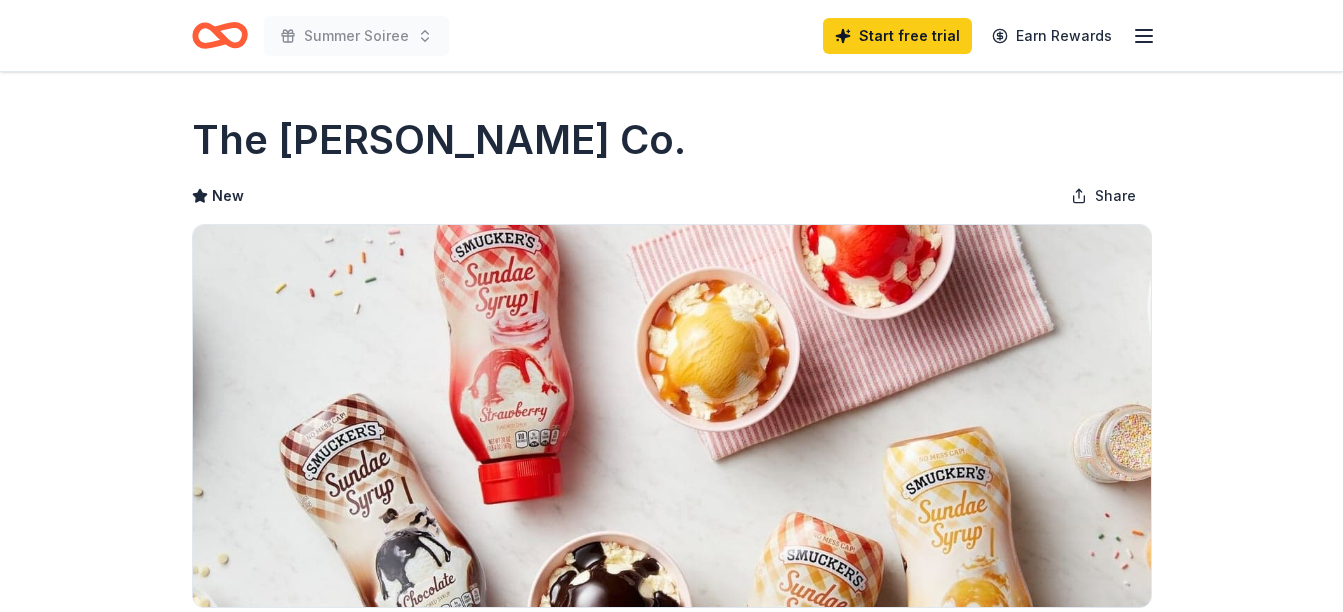 scroll, scrollTop: 0, scrollLeft: 0, axis: both 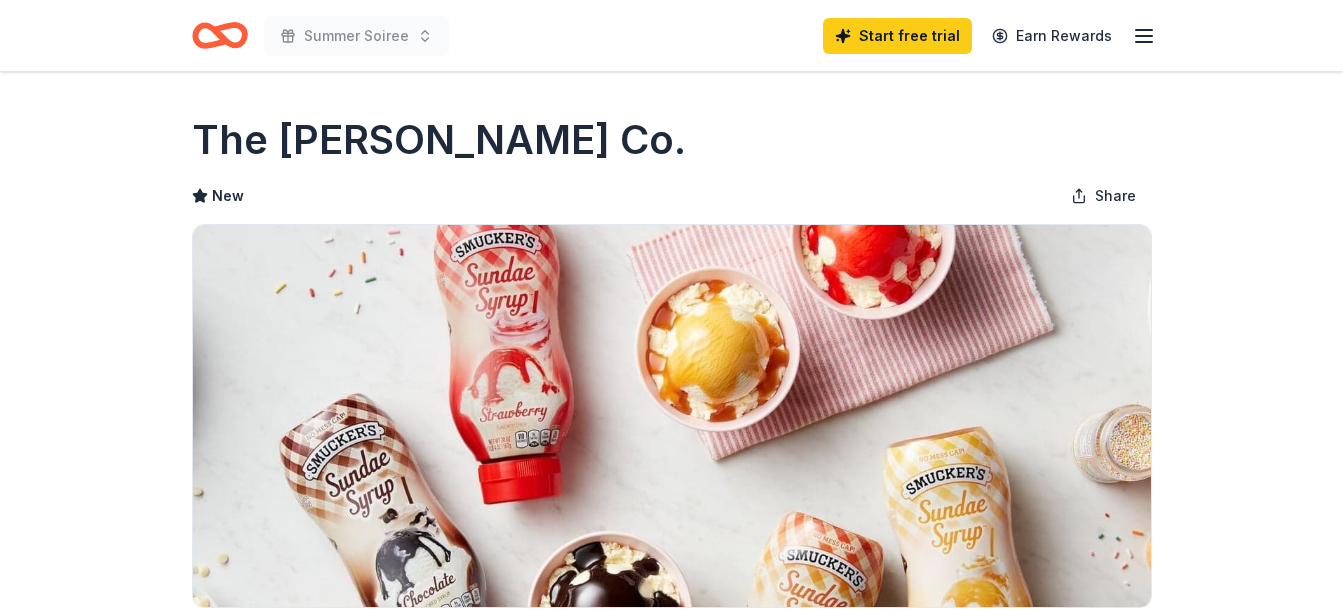 click 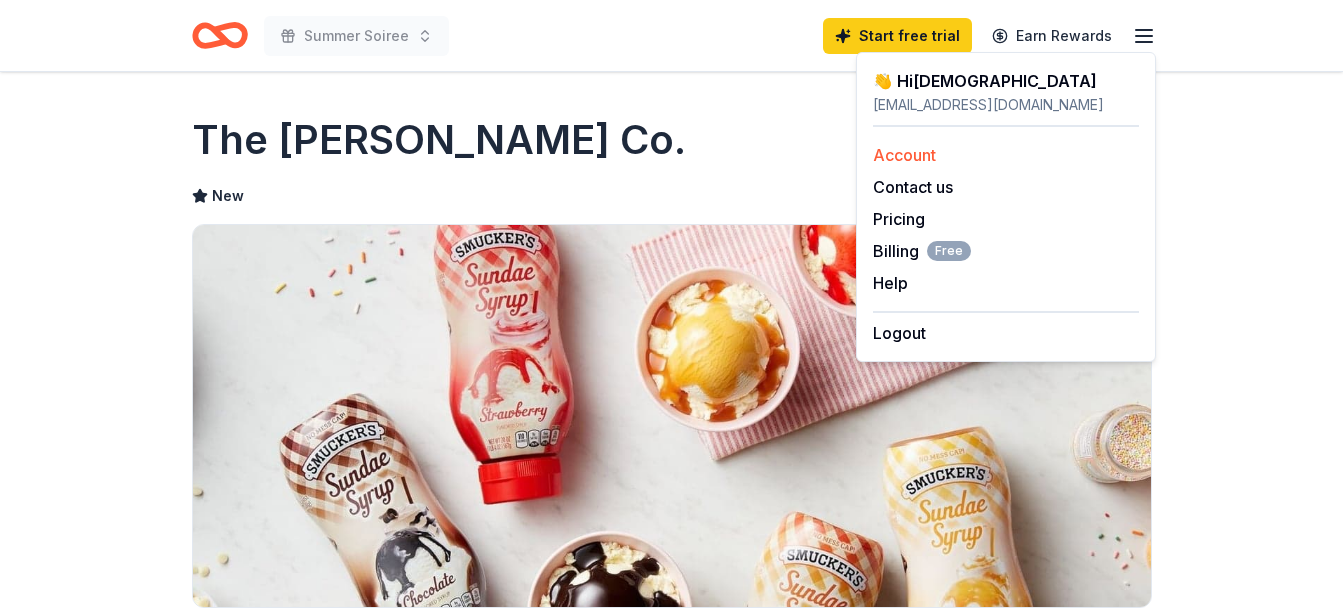 click on "Account" at bounding box center (904, 155) 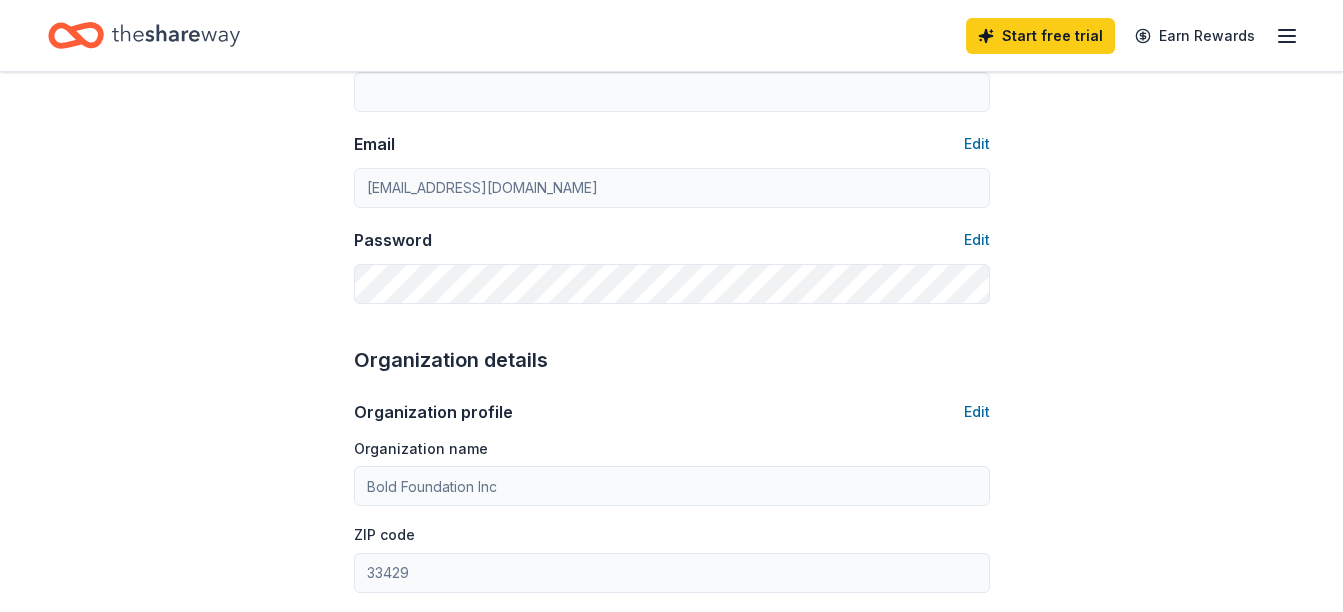 scroll, scrollTop: 0, scrollLeft: 0, axis: both 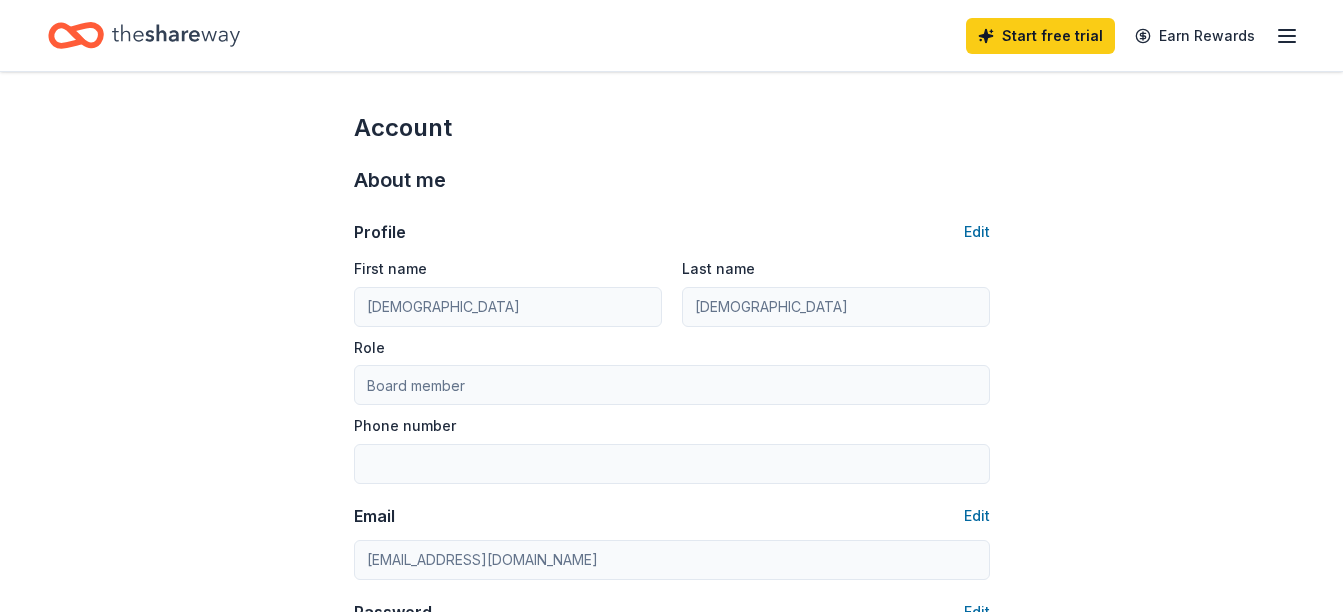click on "Account About me Profile Edit First name Jeunyde Last name Josuin Role Board member Phone number Email Edit boldfoundationinc.treas@gmail.com Password Edit Organization details Organization profile Edit Organization name Bold Foundation Inc ZIP code 33429 Website EIN Edit 84-3234012 501(c)(3) Letter Edit About your organization Edit Cause tags Children Mission statement An organization focused on youth development. It received its nonprofit status in 2021. Social handles Edit Instagram LinkedIn Facebook X (Twitter)" at bounding box center [671, 965] 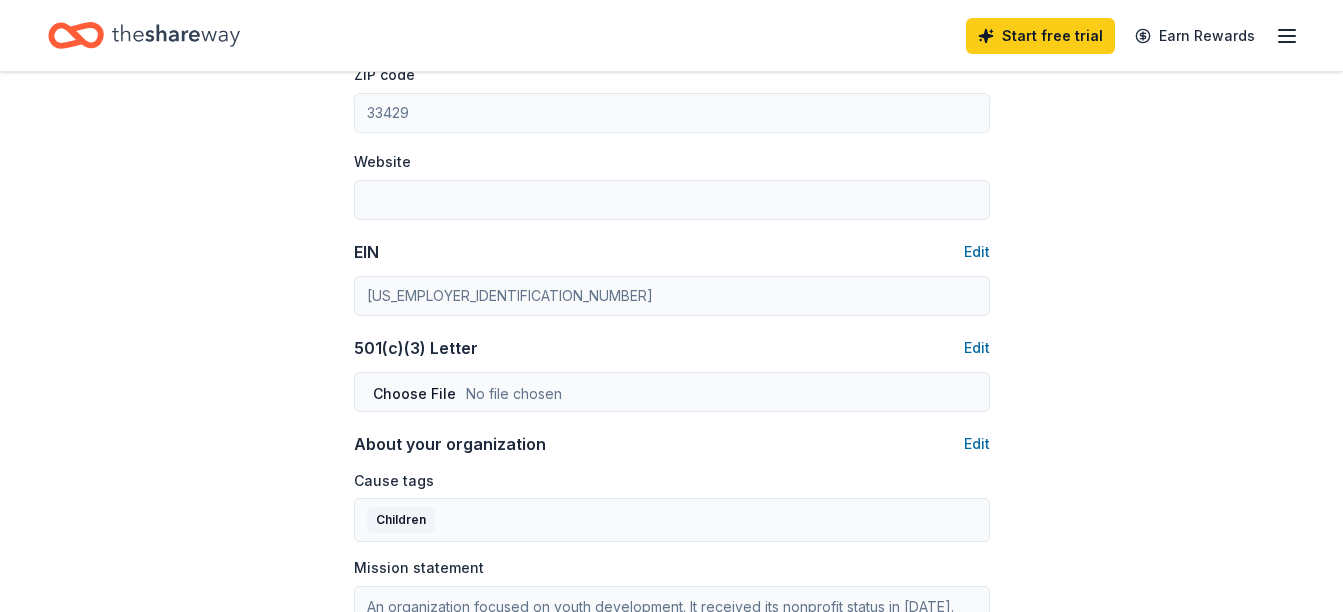 scroll, scrollTop: 807, scrollLeft: 0, axis: vertical 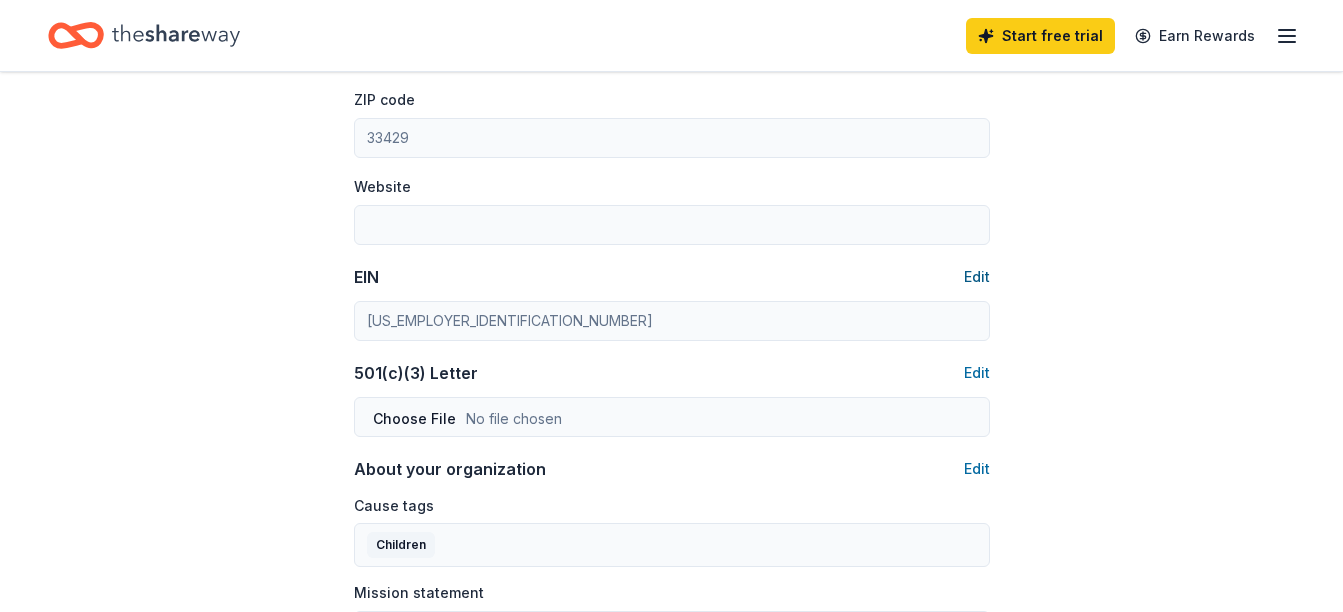 click on "Edit" at bounding box center [977, 277] 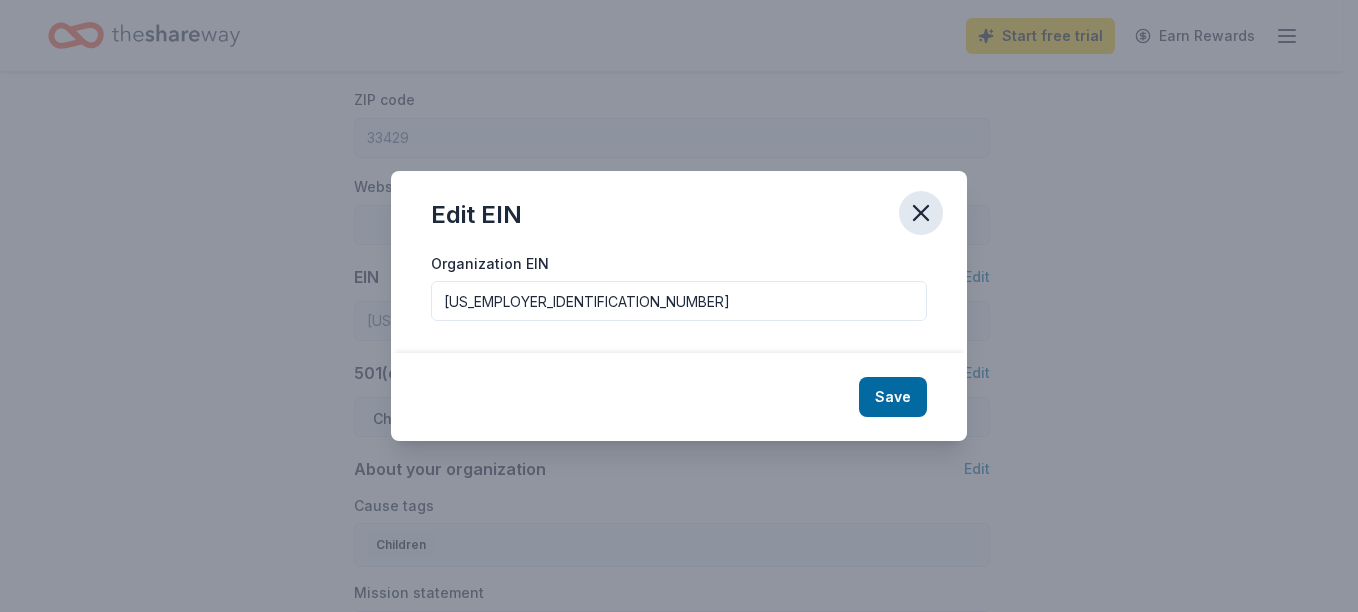click 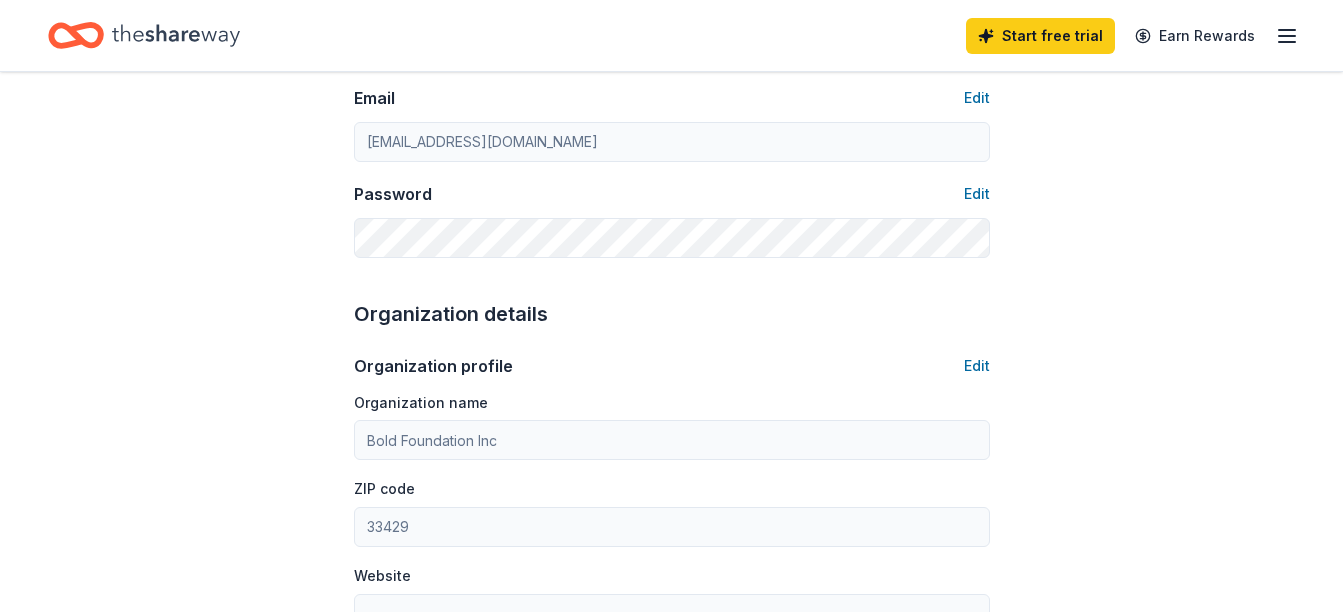 scroll, scrollTop: 414, scrollLeft: 0, axis: vertical 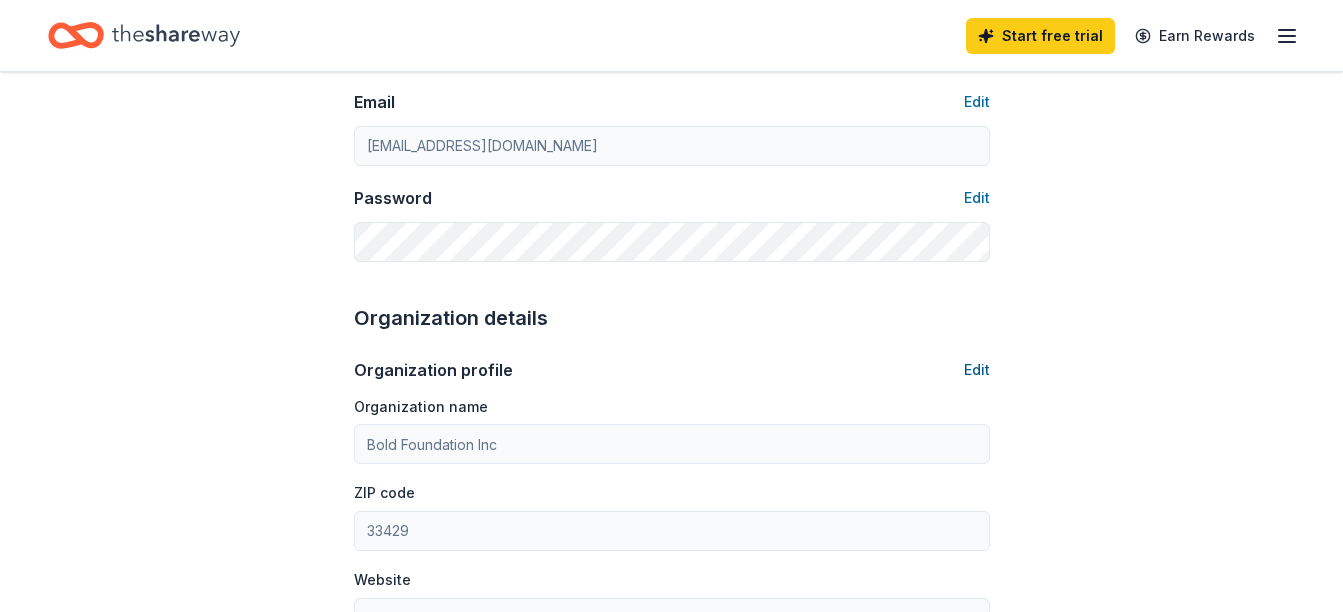 click on "Edit" at bounding box center (977, 370) 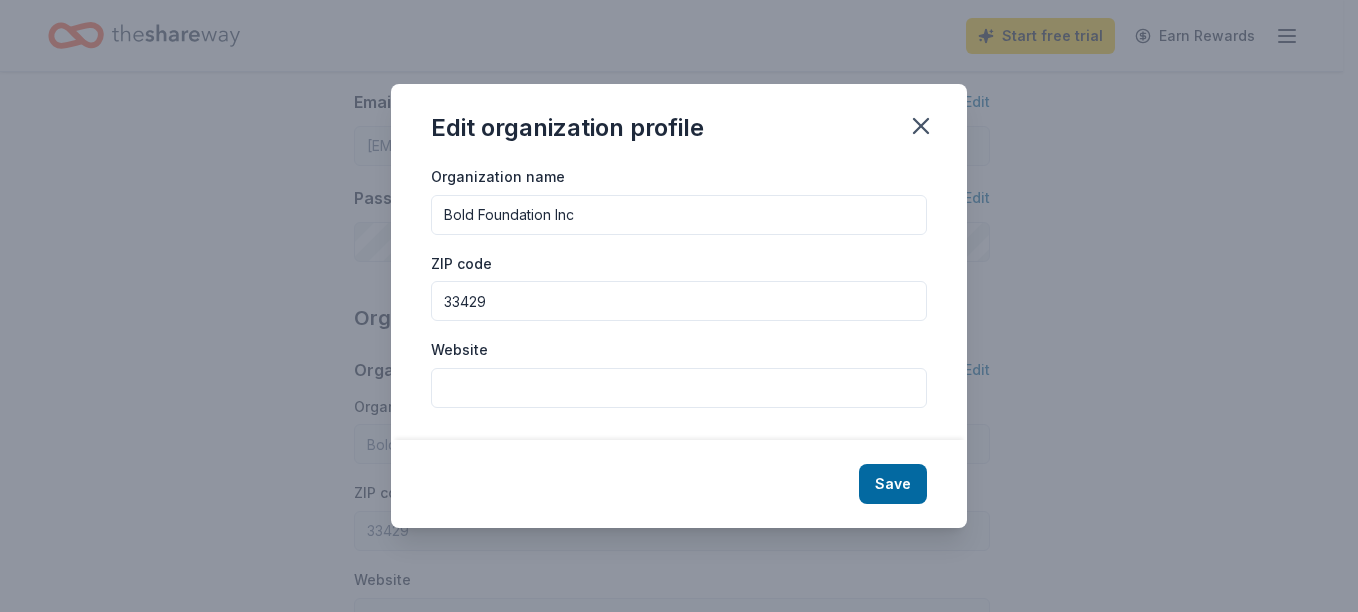 click at bounding box center [679, 388] 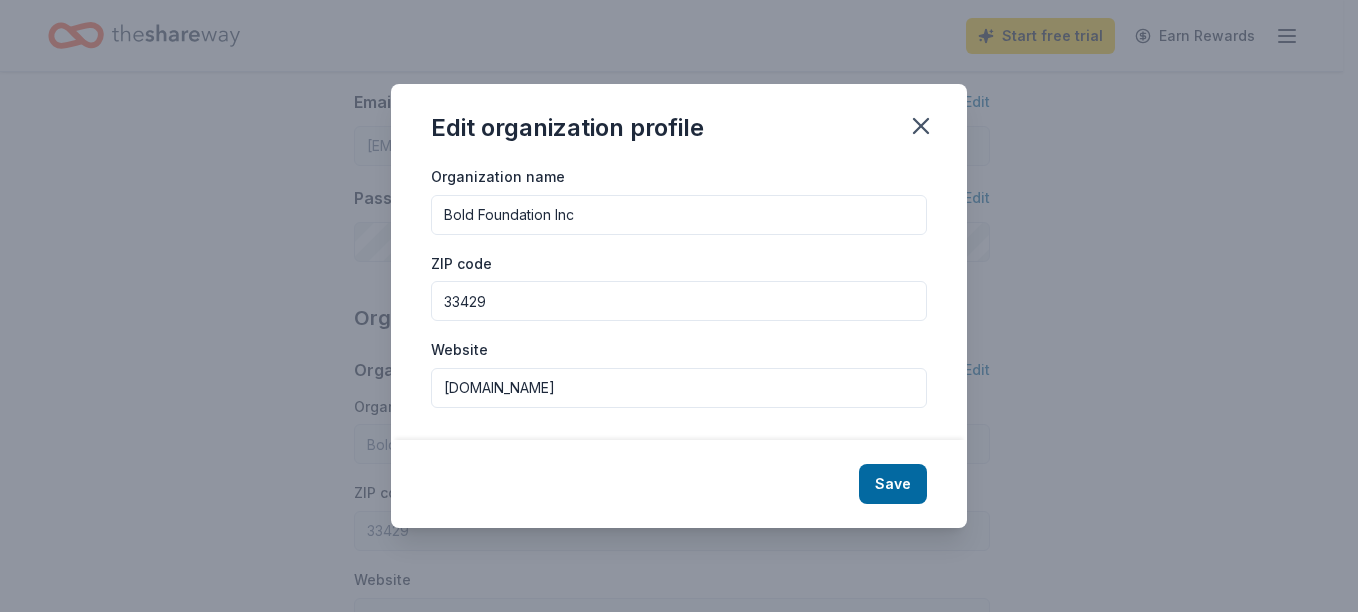 click on "bbold-foundation.org" at bounding box center (679, 388) 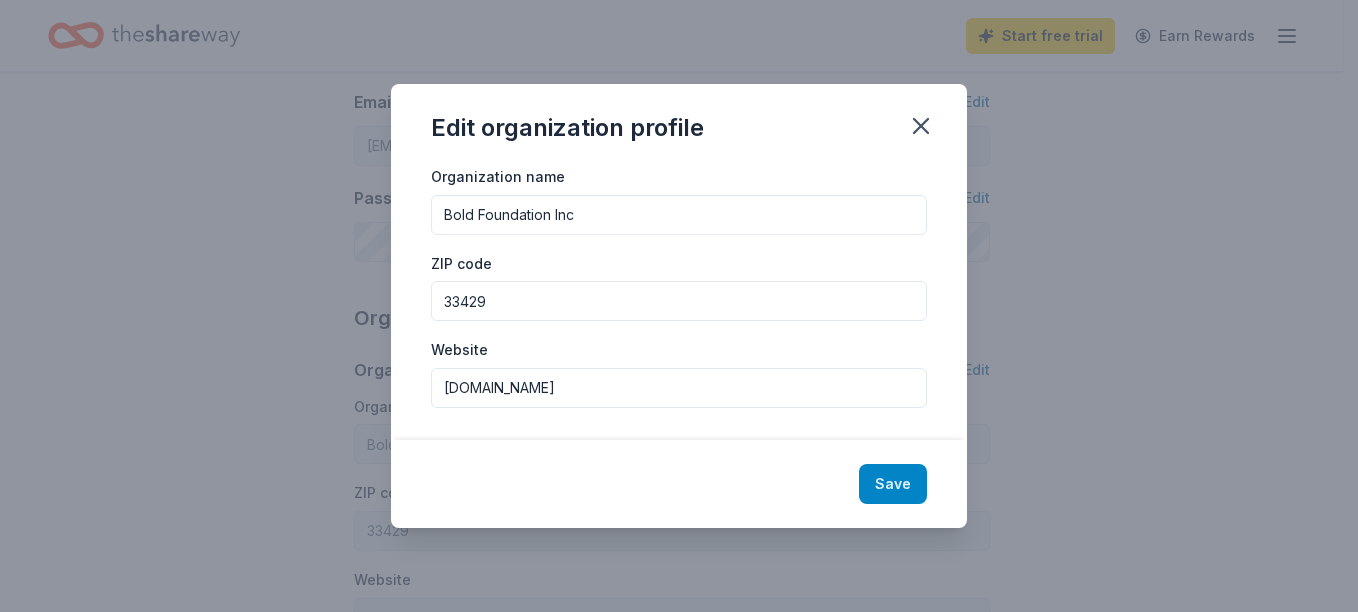 type on "[DOMAIN_NAME]" 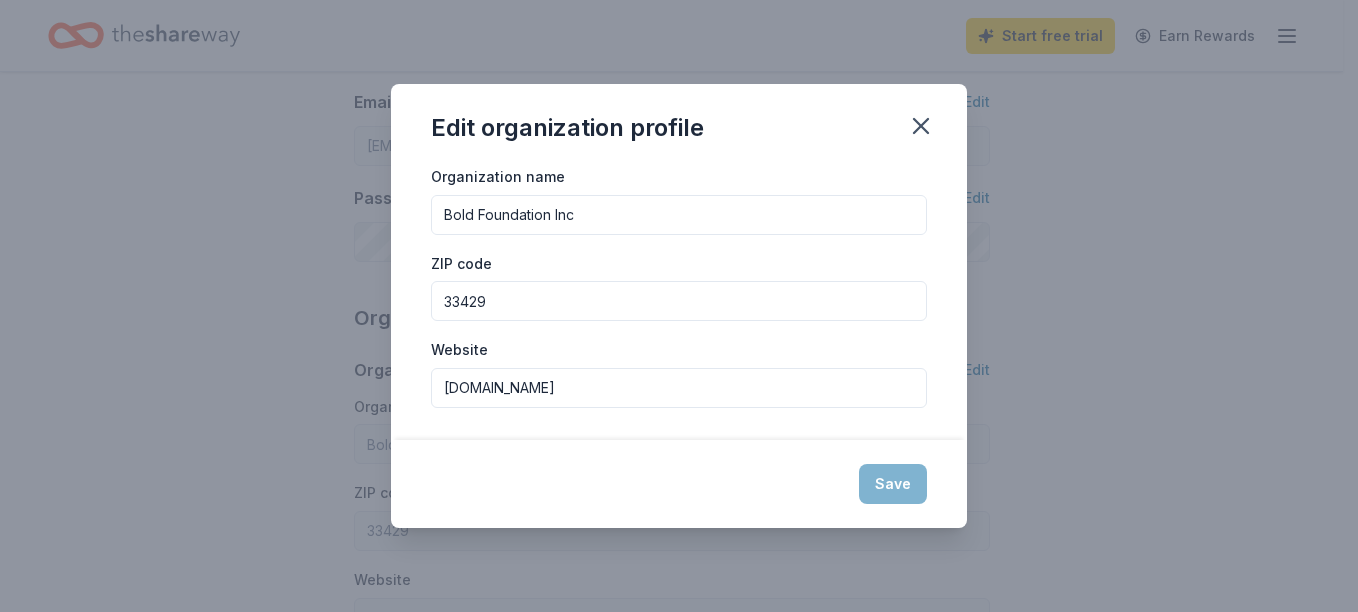 type on "[DOMAIN_NAME]" 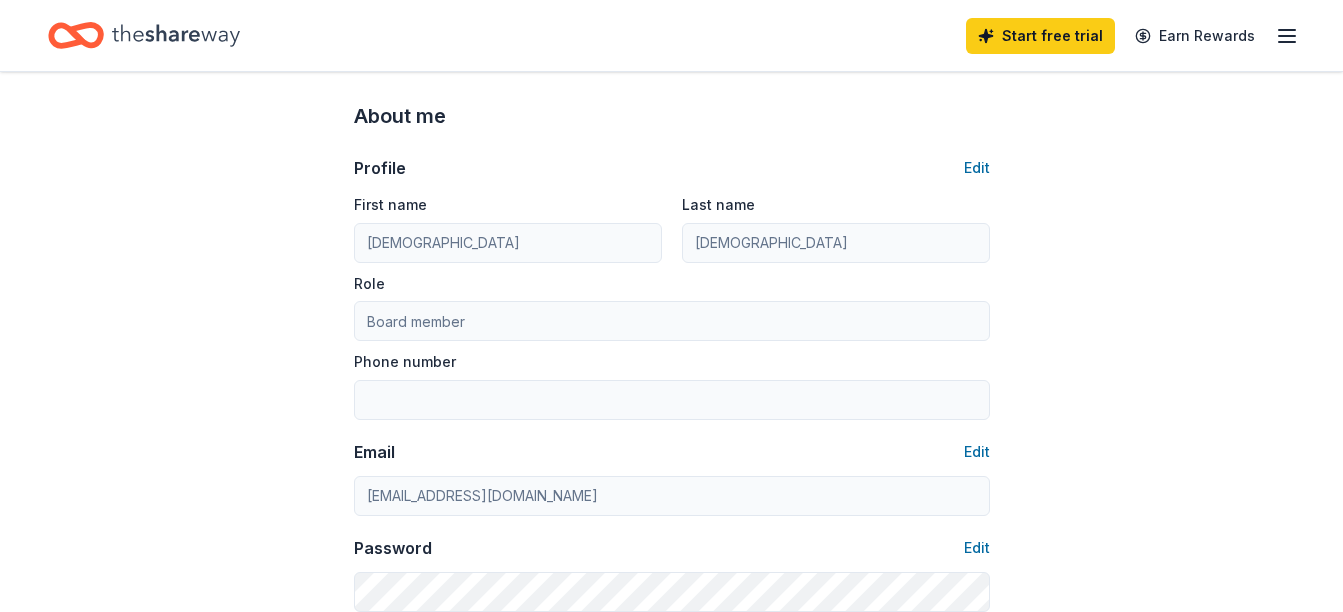scroll, scrollTop: 0, scrollLeft: 0, axis: both 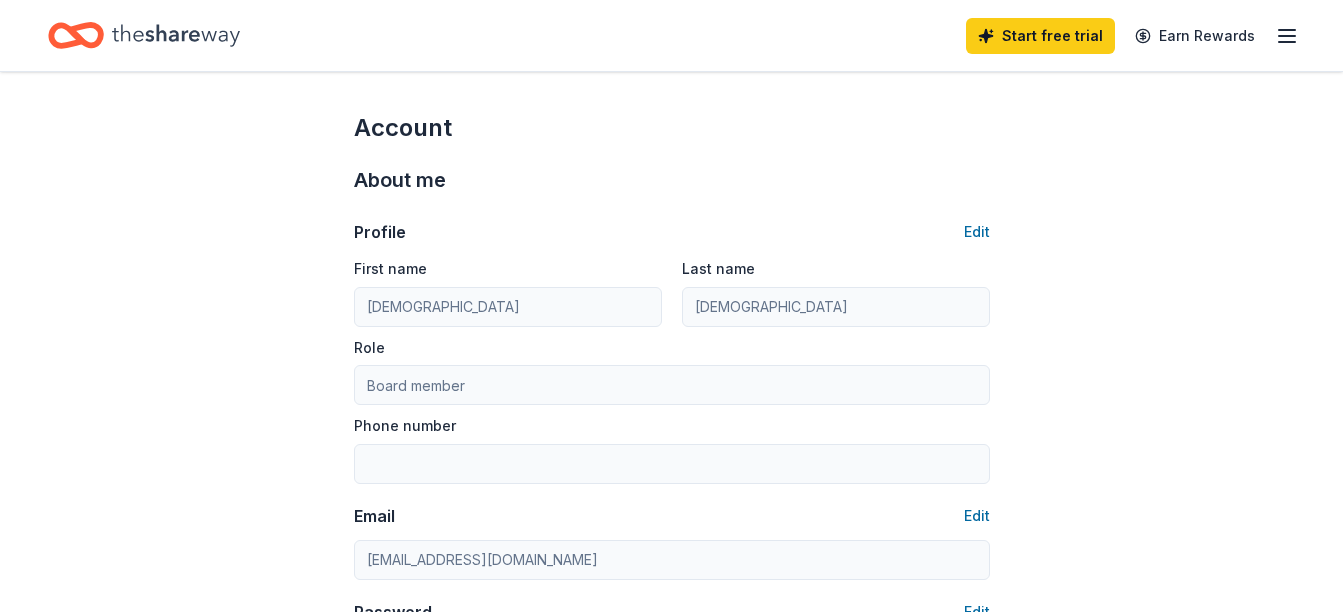 click on "Start free  trial Earn Rewards" at bounding box center (671, 35) 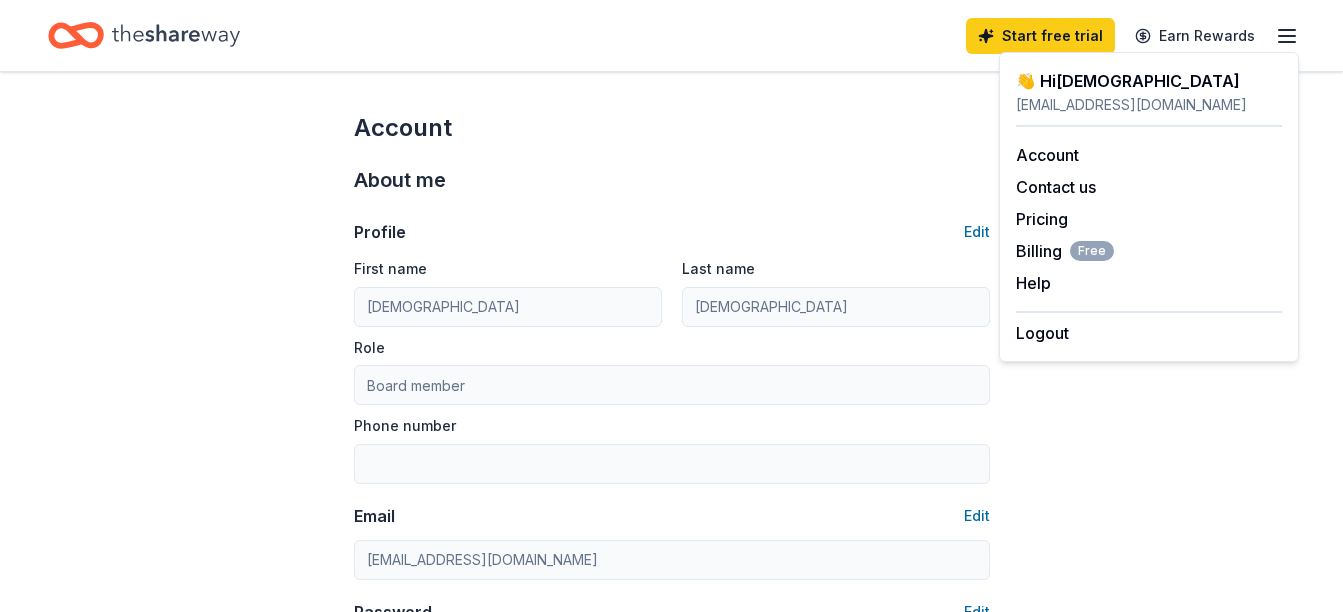click 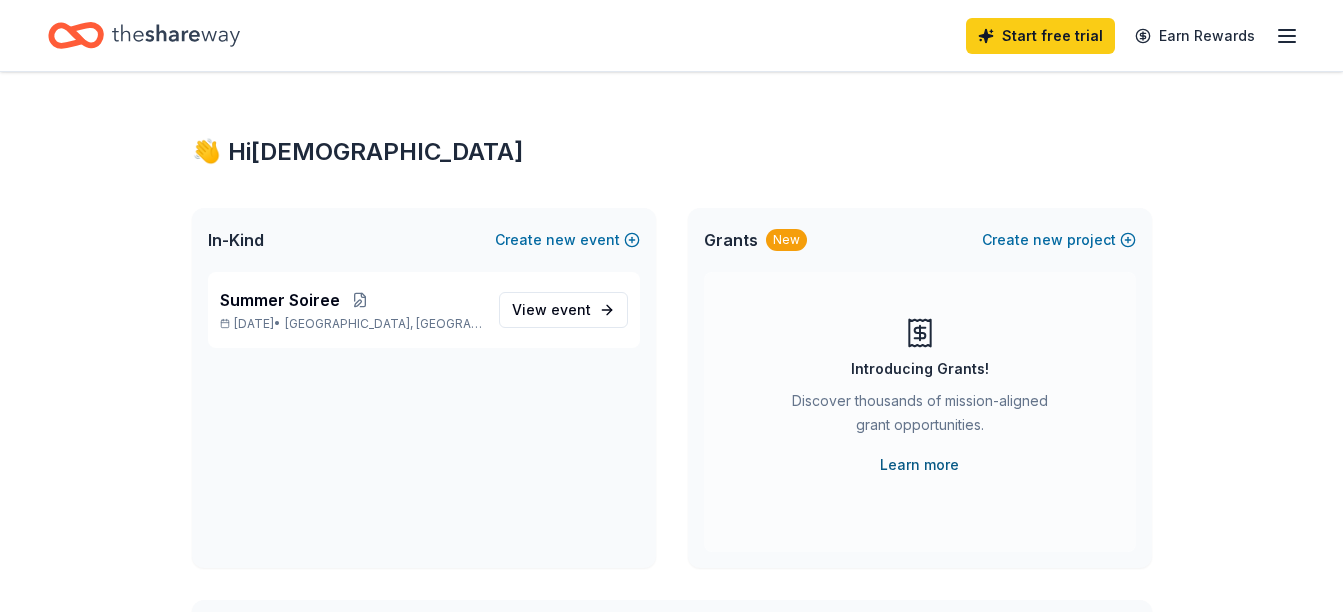 click on "Learn more" at bounding box center (919, 465) 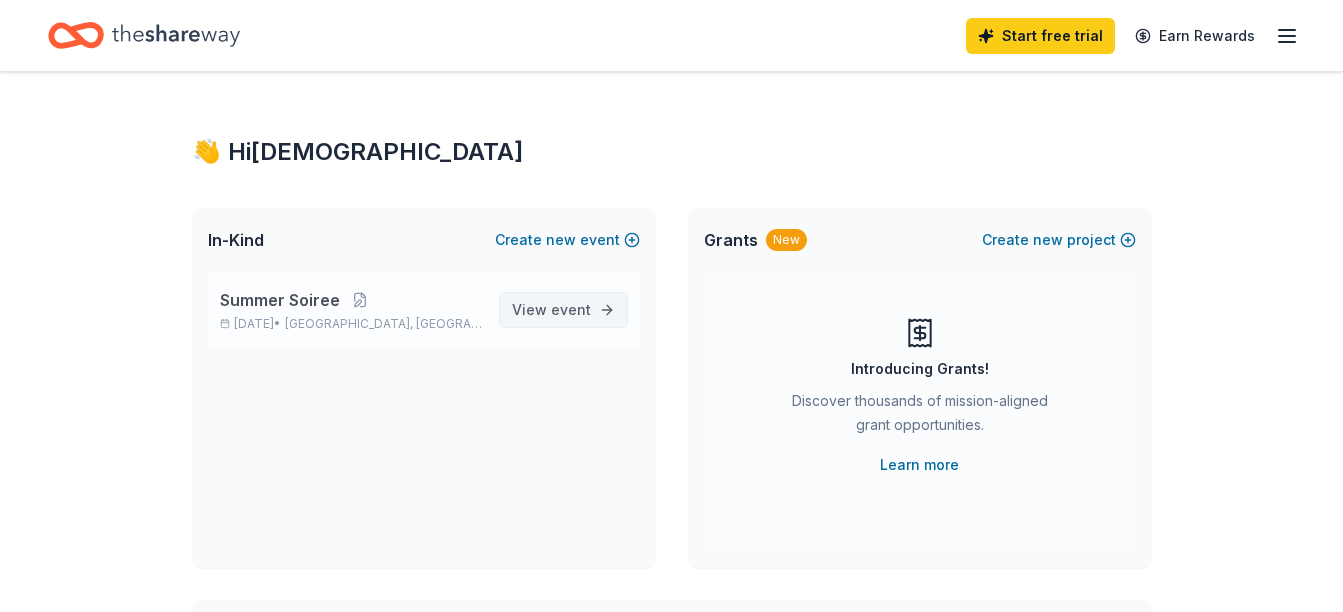 click on "View   event" at bounding box center (563, 310) 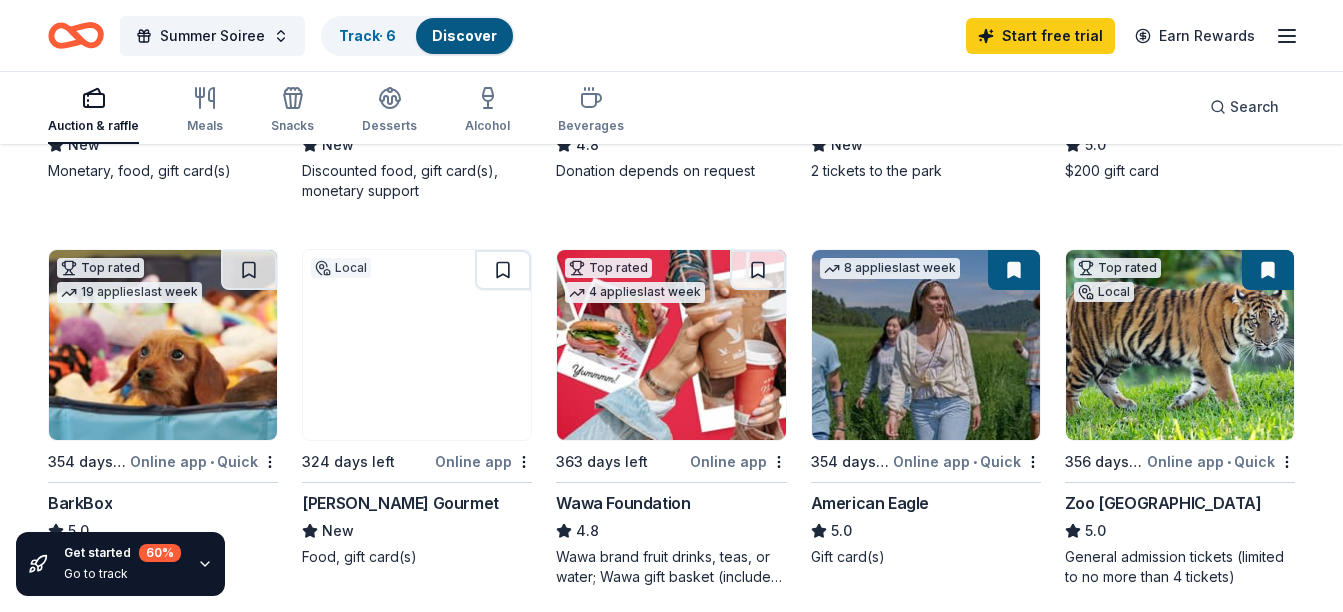 scroll, scrollTop: 510, scrollLeft: 0, axis: vertical 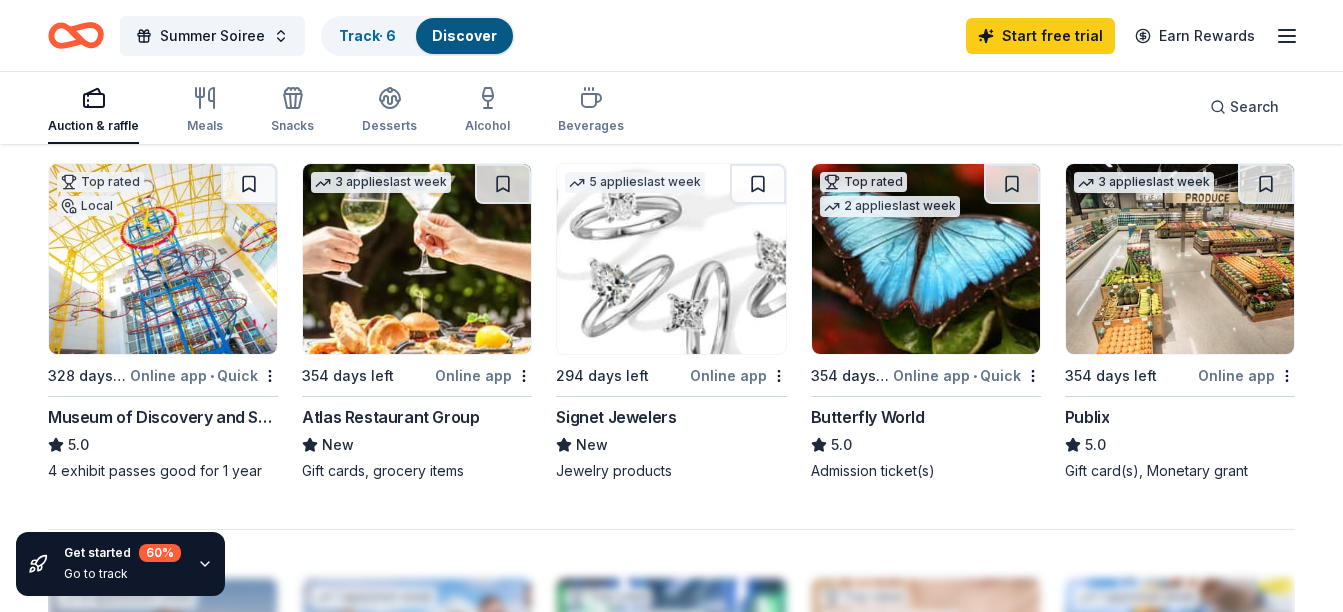 click at bounding box center (671, 259) 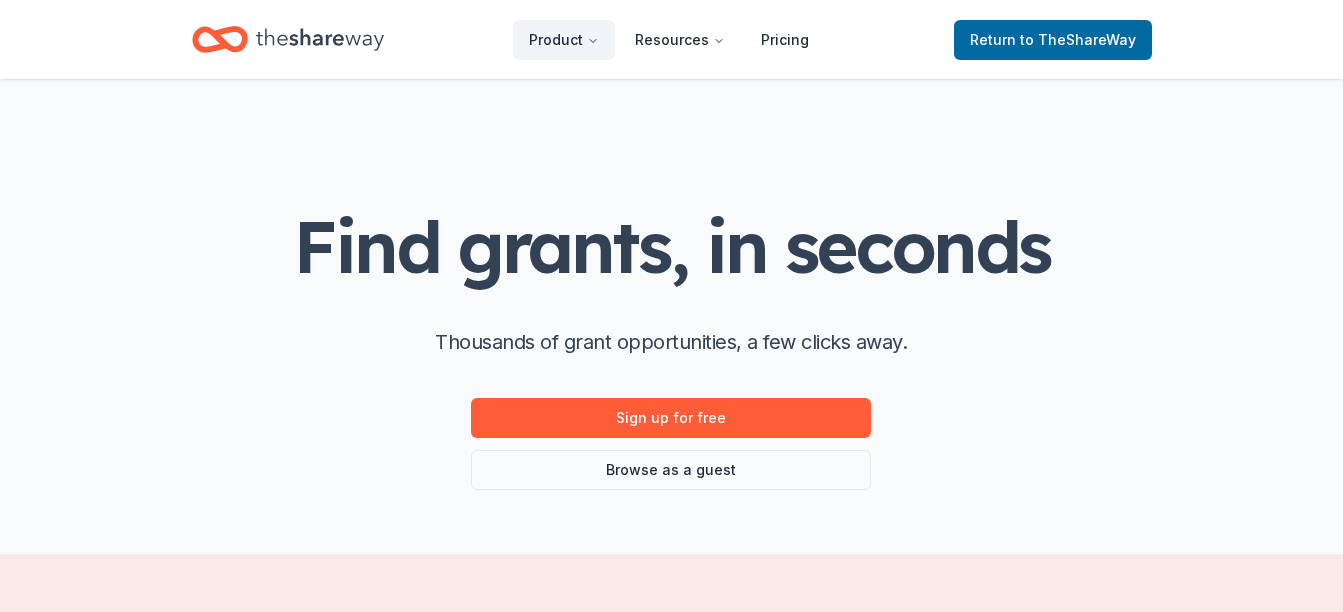 scroll, scrollTop: 0, scrollLeft: 0, axis: both 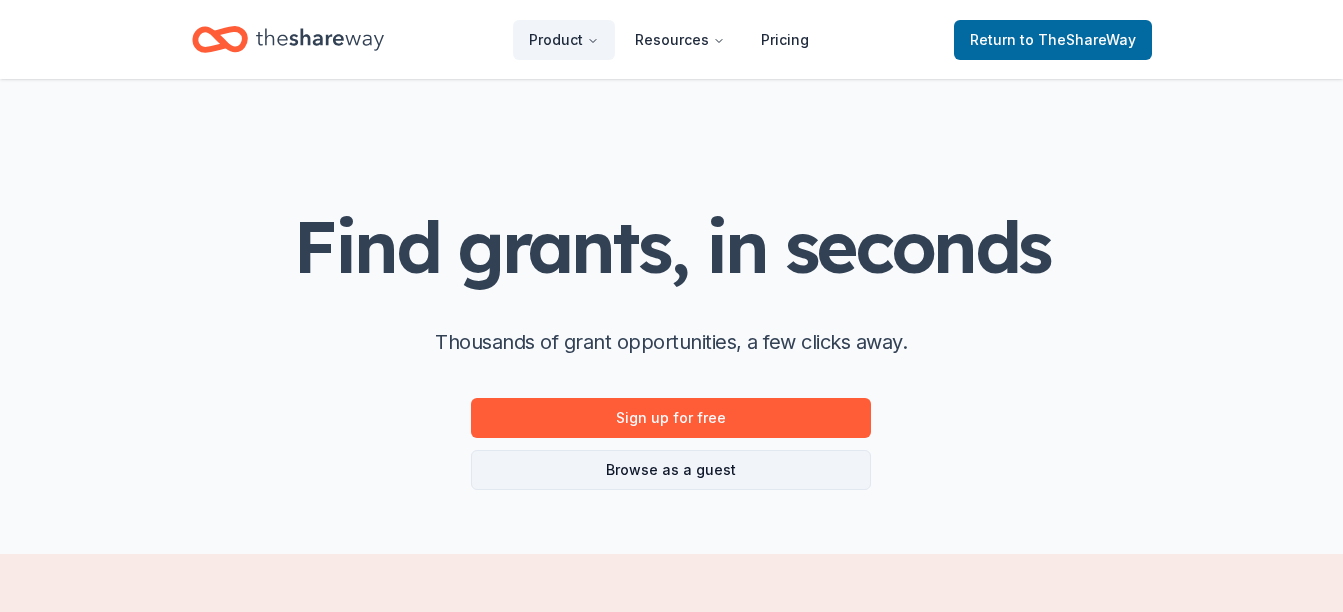 click on "Browse as a guest" at bounding box center (671, 470) 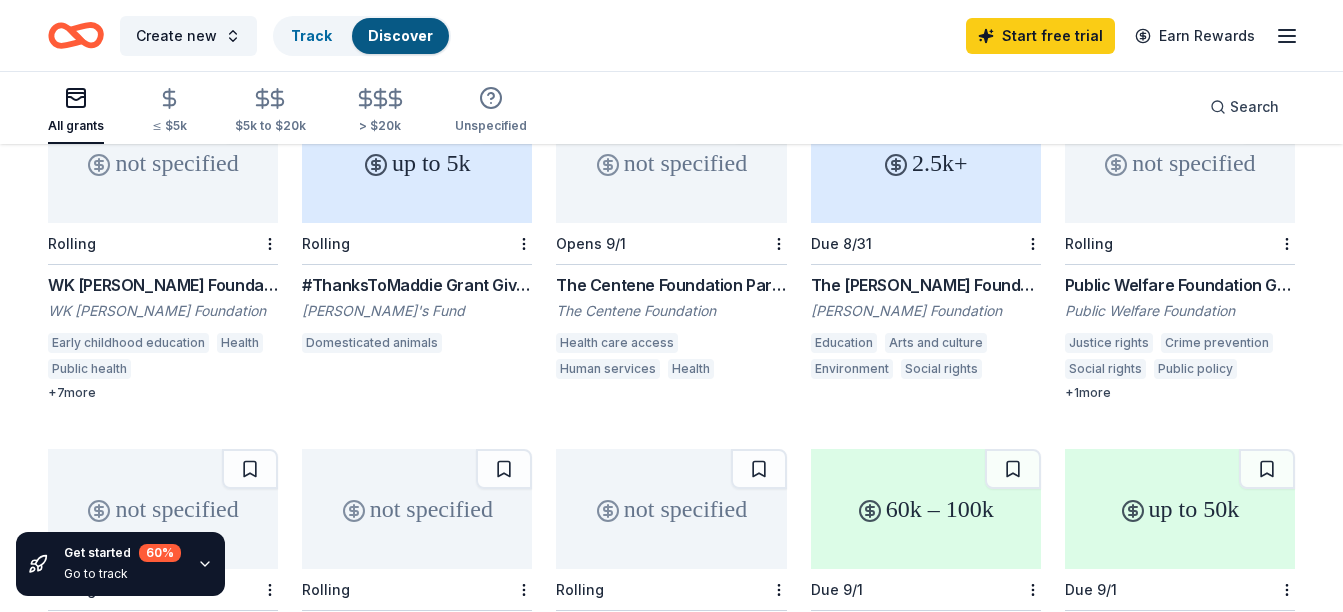 scroll, scrollTop: 209, scrollLeft: 0, axis: vertical 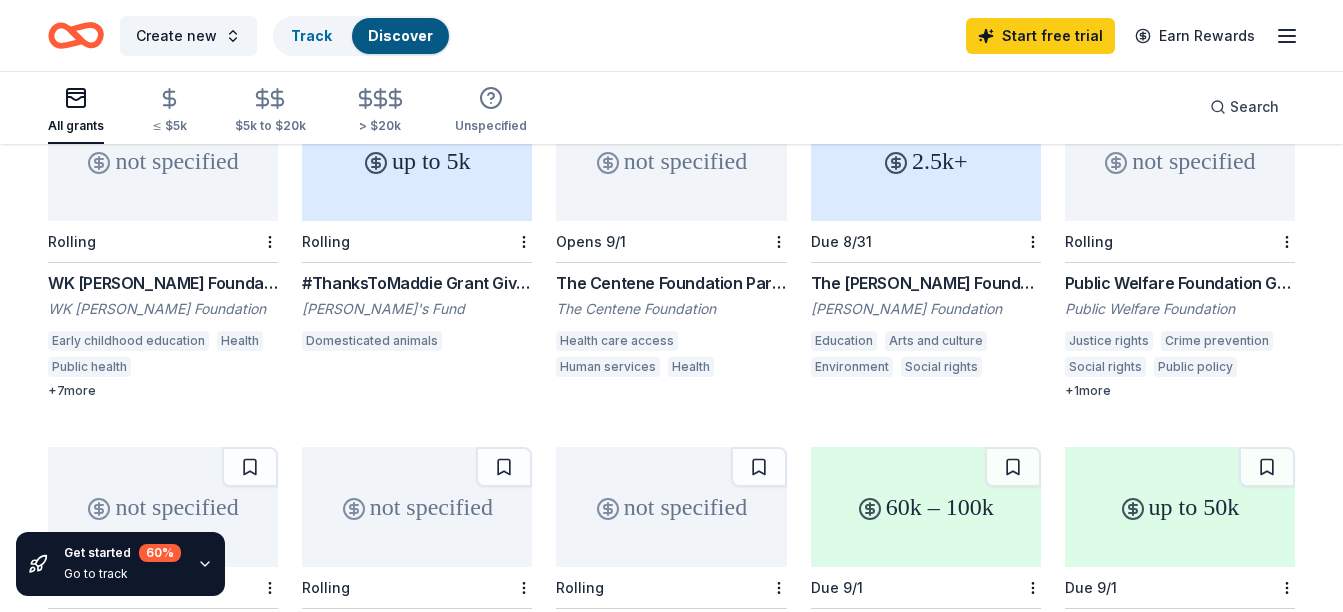 click on "3570 results not specified Rolling WK Kellogg Foundation Grant WK Kellogg Foundation Early childhood education Health Public health Agriculture, fishing and forestry Community and economic development Diversity and intergroup relations Family services Leadership development Community improvement International development +  7  more up to 5k Rolling #ThanksToMaddie Grant Giveaways Maddie's Fund Domesticated animals not specified Opens 9/1 The Centene Foundation Partners Program The Centene Foundation Health care access Human services Health 2.5k+ Due 8/31 The Nora Roberts Foundation Grant Nora Roberts Foundation Education Arts and culture Environment Social rights not specified Rolling Public Welfare Foundation Grant Public Welfare Foundation Justice rights Crime prevention Social rights Public policy News and public information +  1  more not specified Rolling Conservation Grant Richard King Mellon Foundation Environment Biodiversity Natural resources Sustainable development +  1  more not specified Rolling 3" at bounding box center (671, 421) 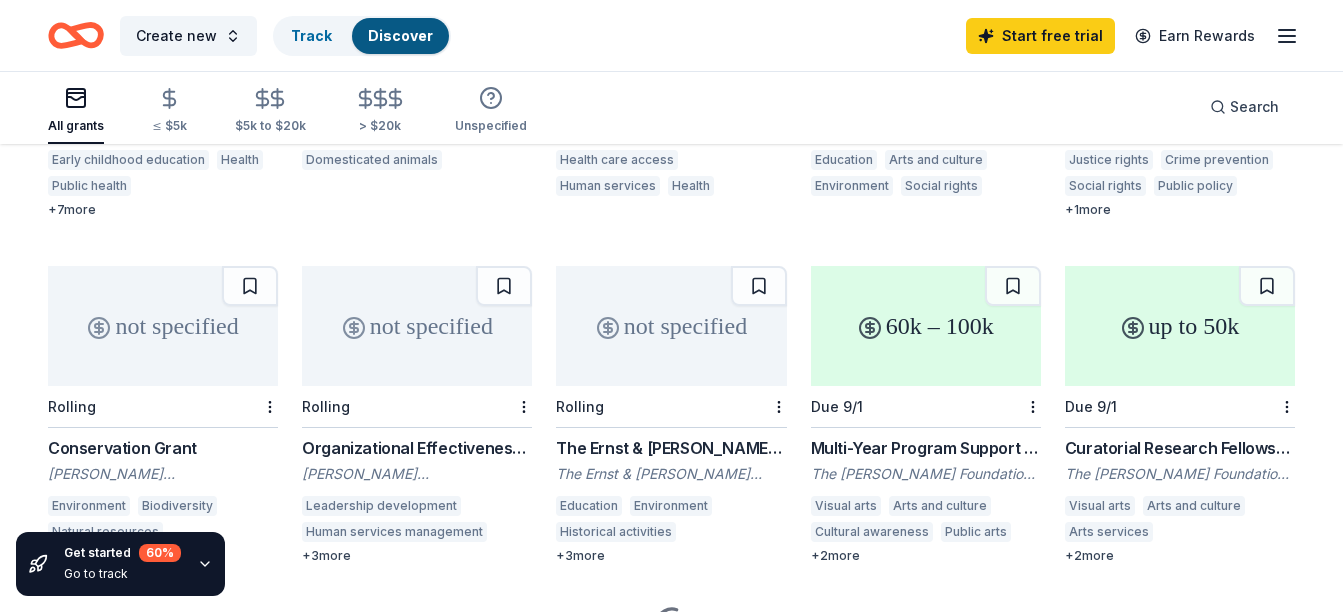 scroll, scrollTop: 392, scrollLeft: 0, axis: vertical 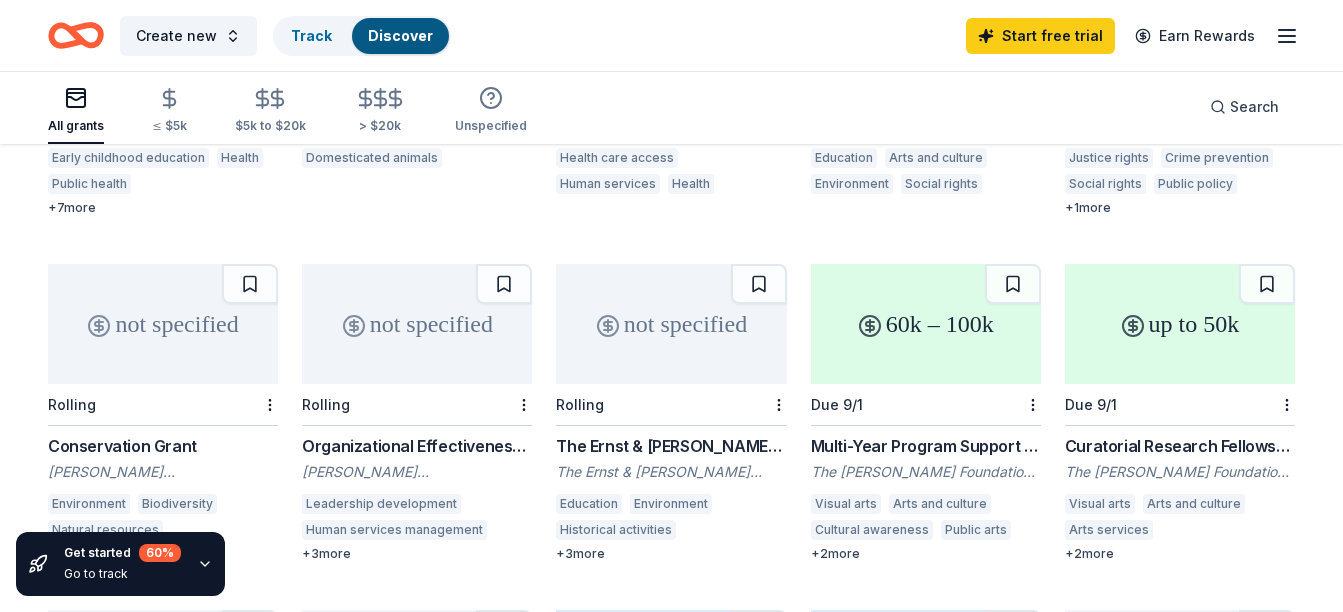 click on "Organizational Effectiveness Grant" at bounding box center [417, 446] 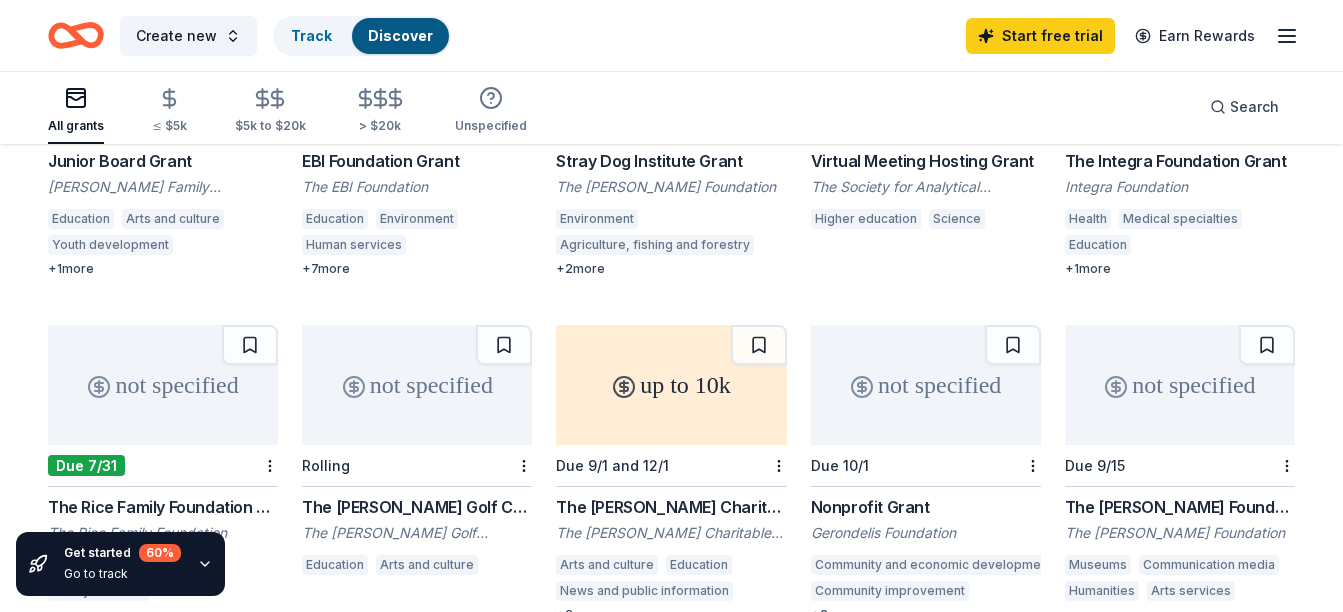 scroll, scrollTop: 1032, scrollLeft: 0, axis: vertical 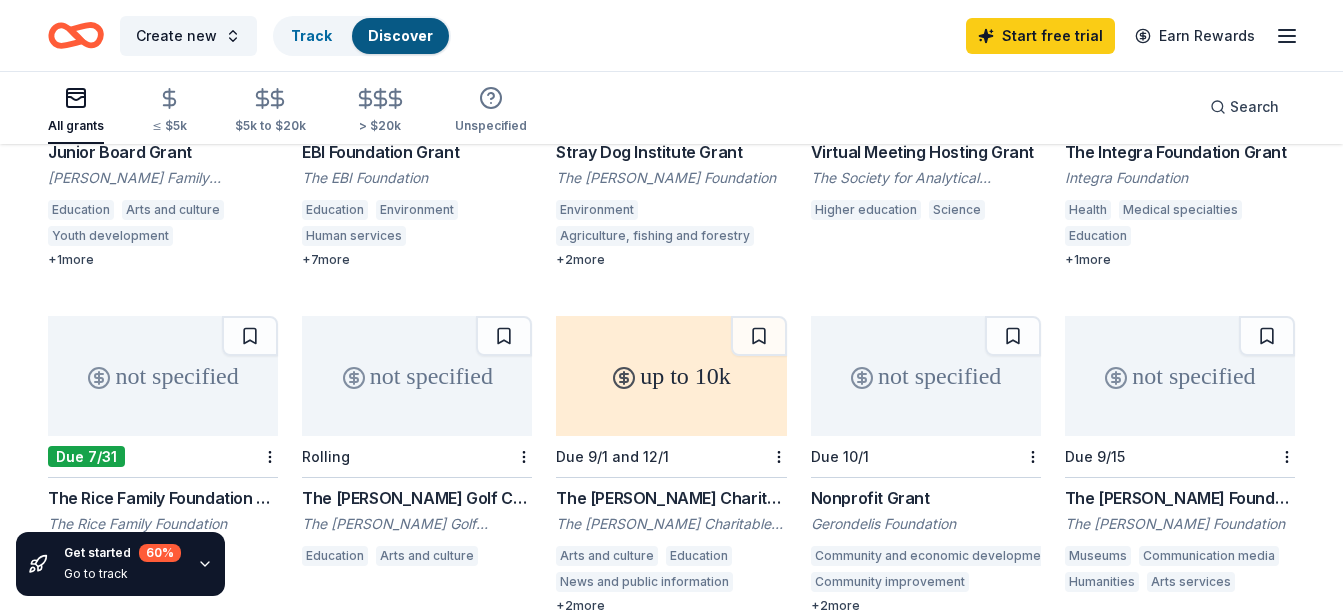 drag, startPoint x: 1329, startPoint y: 327, endPoint x: 1323, endPoint y: 368, distance: 41.4367 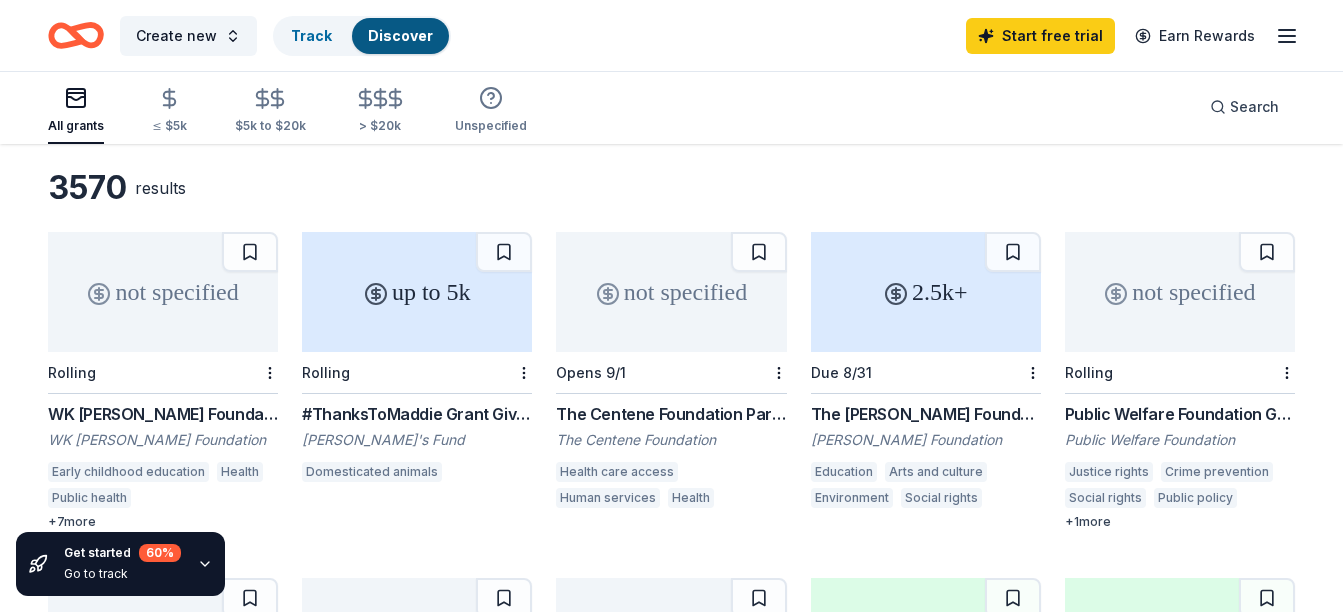 scroll, scrollTop: 0, scrollLeft: 0, axis: both 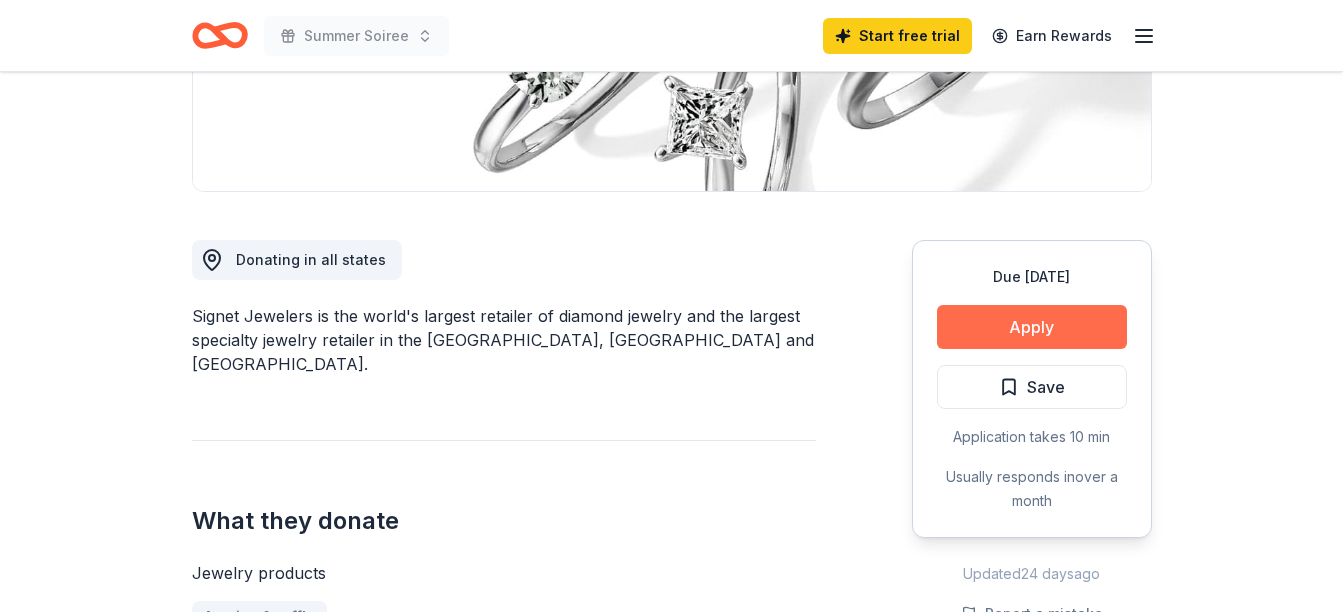 click on "Apply" at bounding box center [1032, 327] 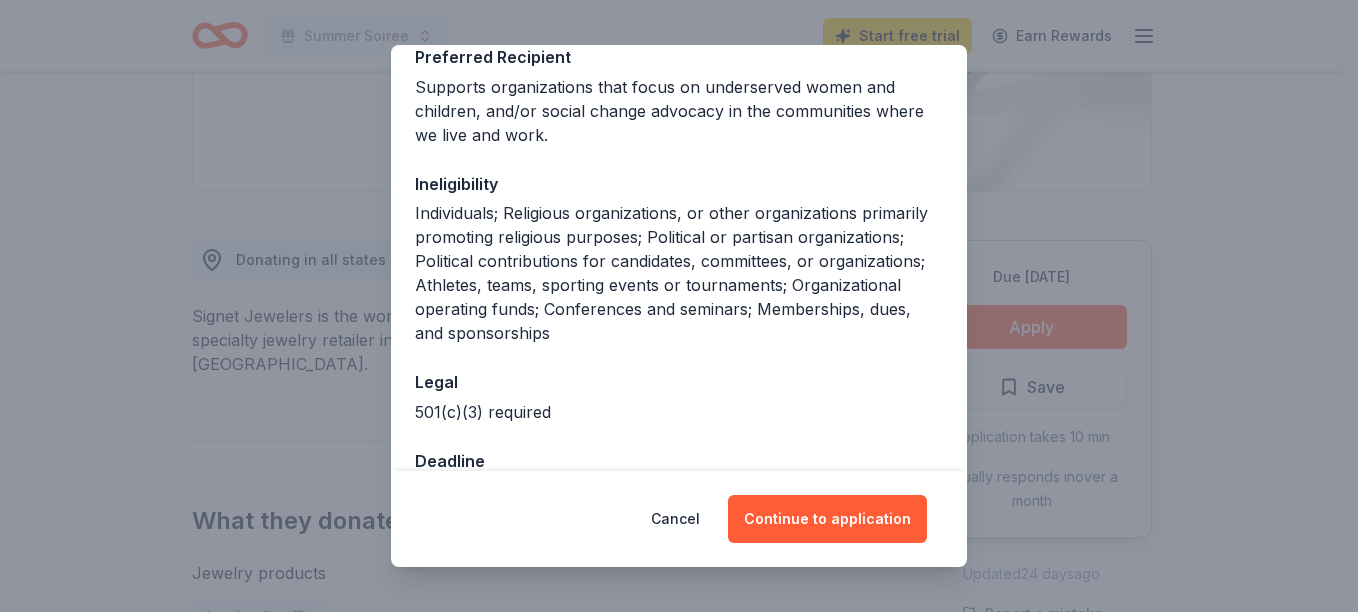 scroll, scrollTop: 379, scrollLeft: 0, axis: vertical 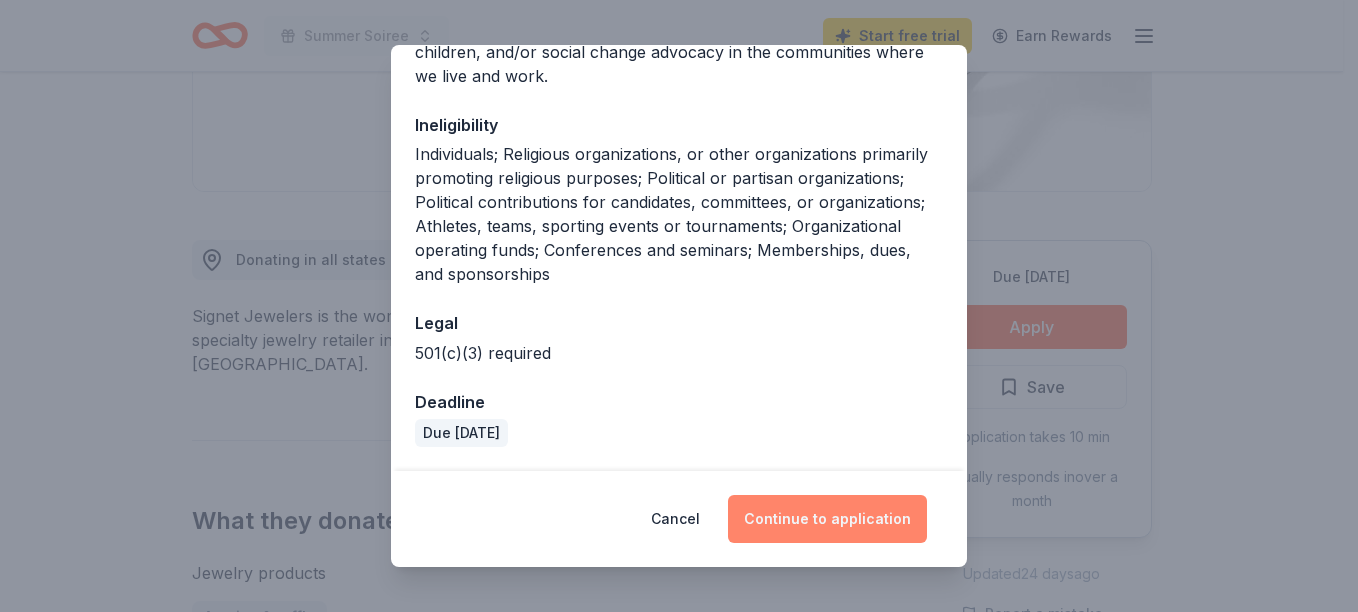 click on "Continue to application" at bounding box center [827, 519] 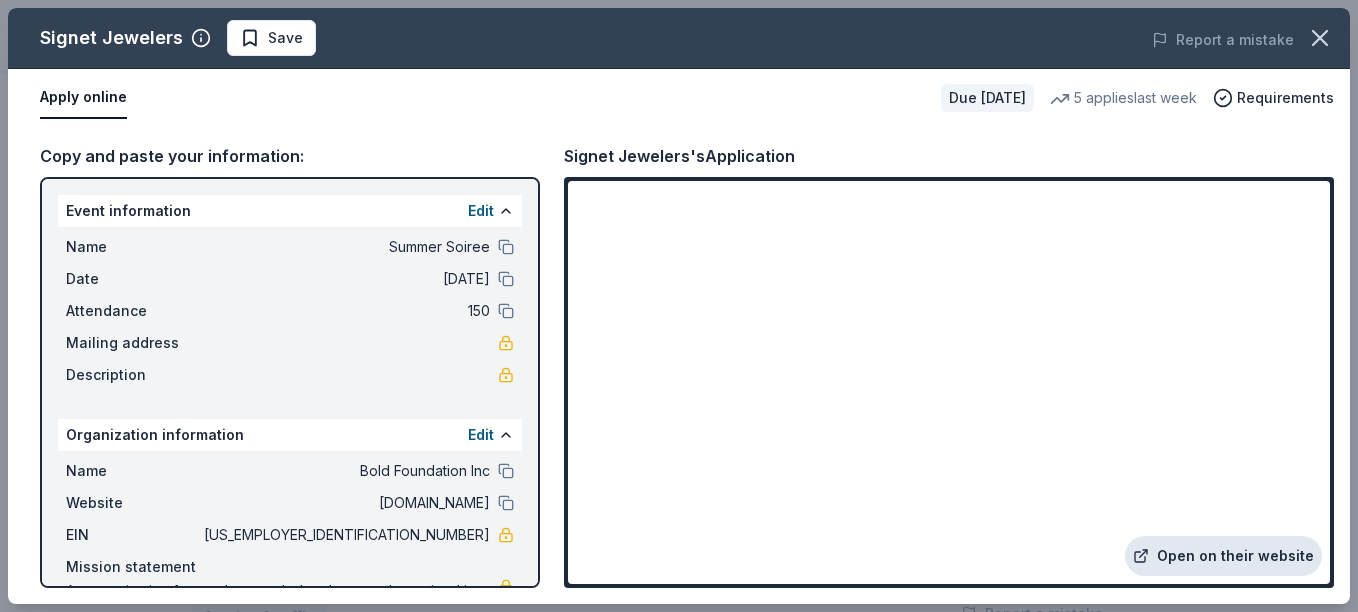 click on "Open on their website" at bounding box center [1223, 556] 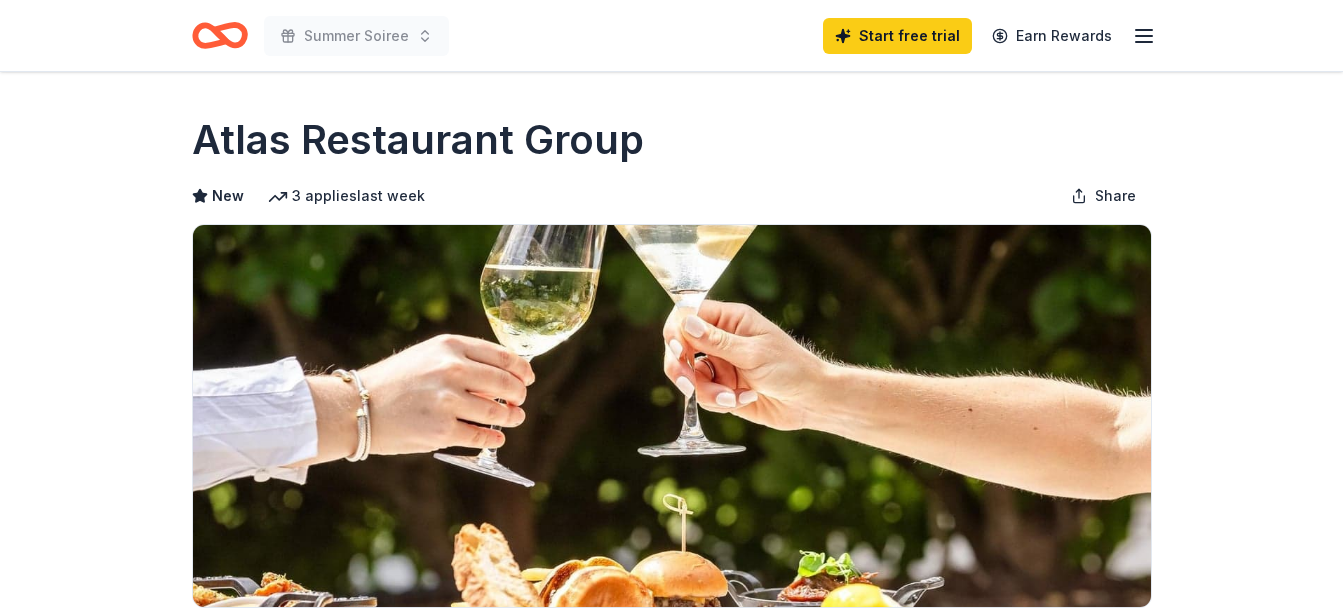 scroll, scrollTop: 0, scrollLeft: 0, axis: both 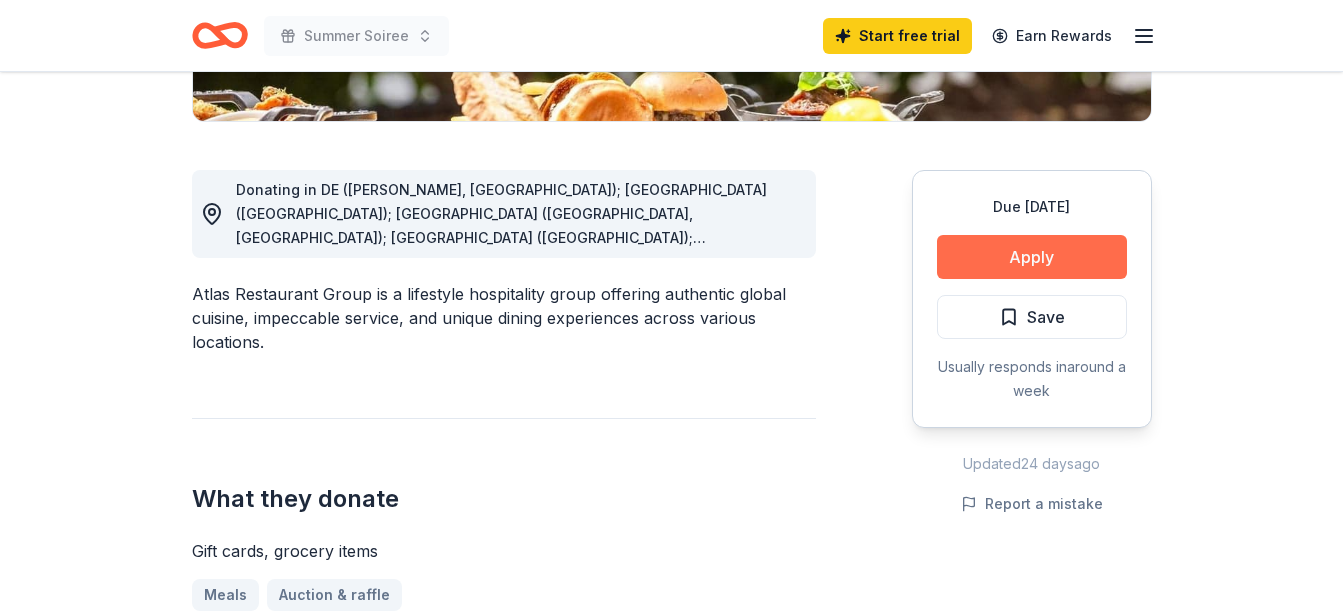 click on "Apply" at bounding box center [1032, 257] 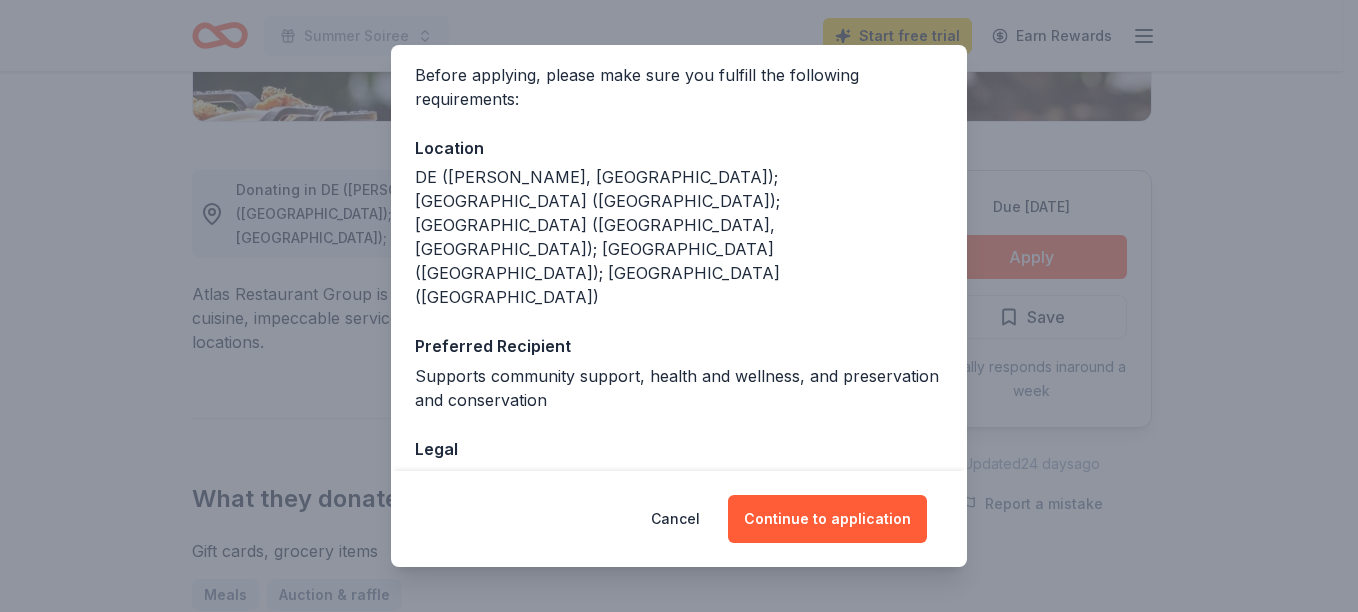 scroll, scrollTop: 181, scrollLeft: 0, axis: vertical 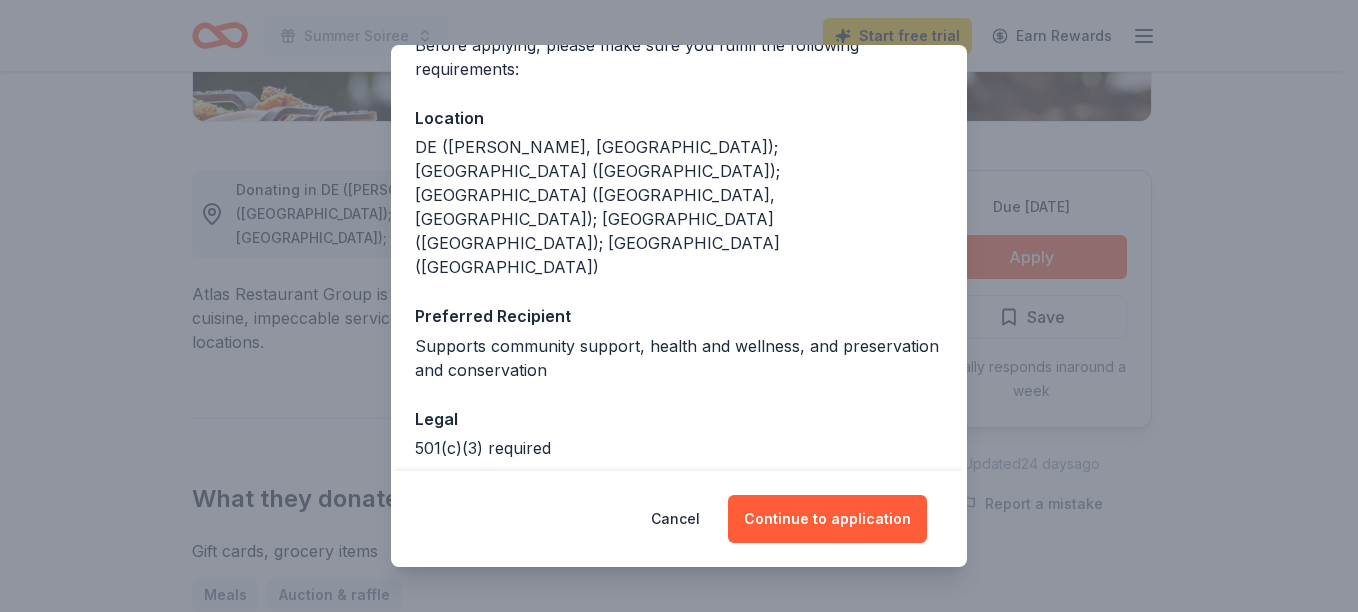 click on "Cancel Continue to application" at bounding box center [679, 519] 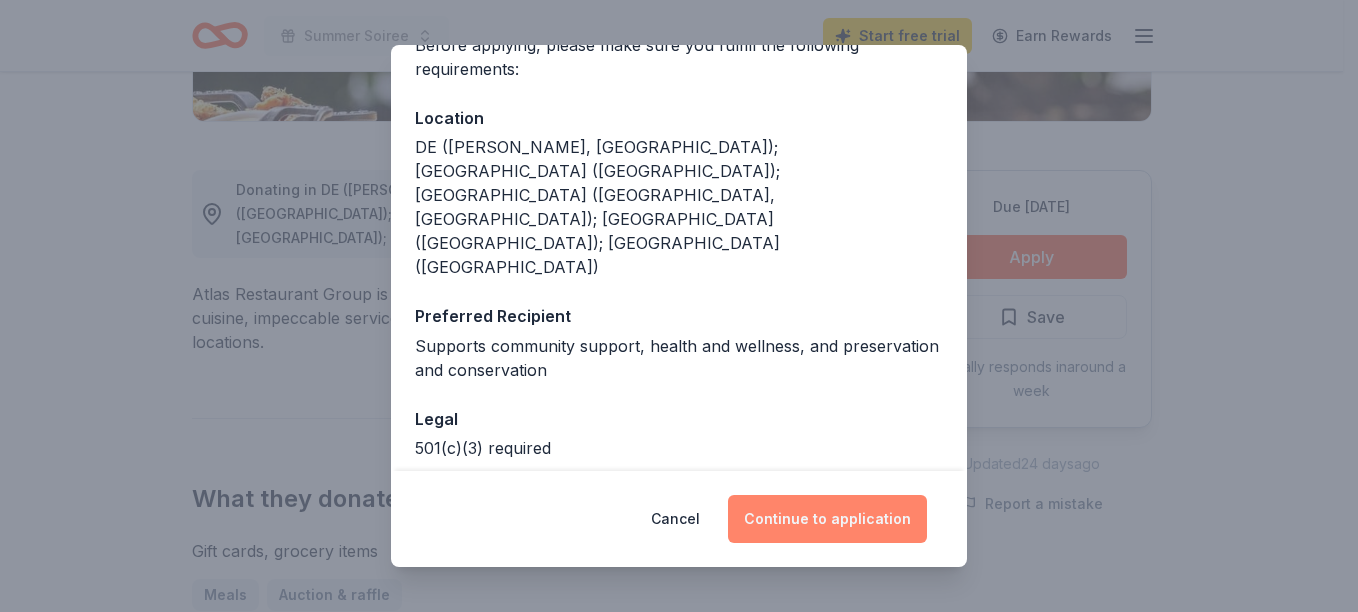 click on "Continue to application" at bounding box center (827, 519) 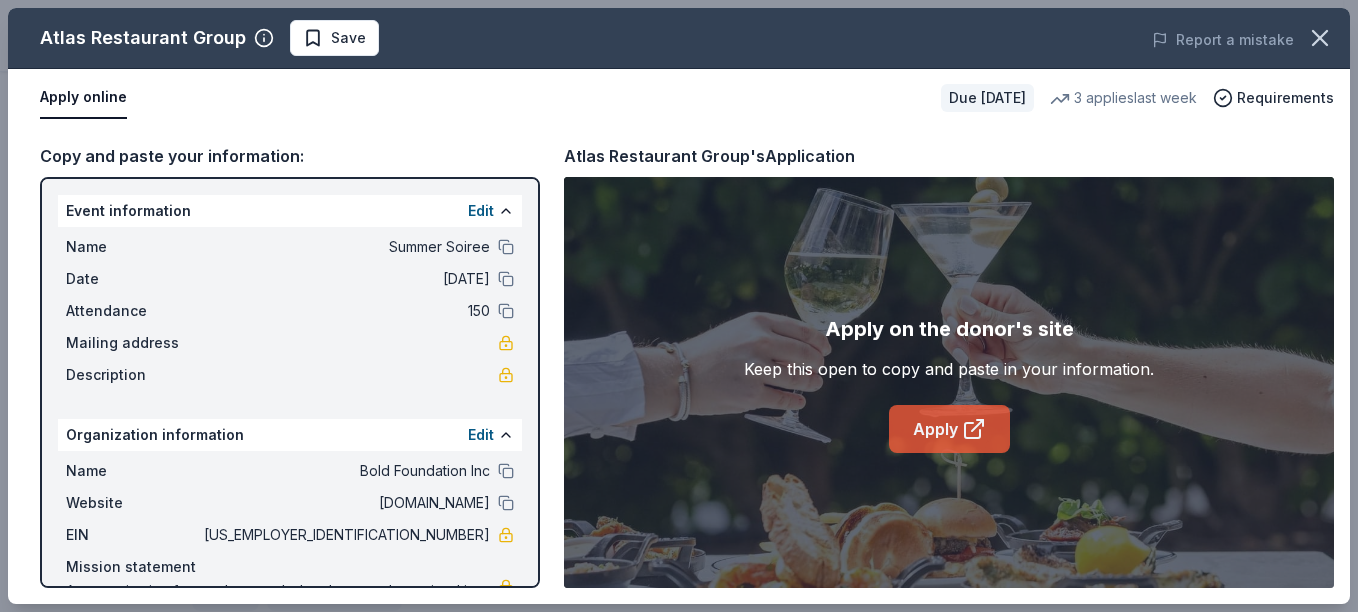 click on "Apply" at bounding box center [949, 429] 